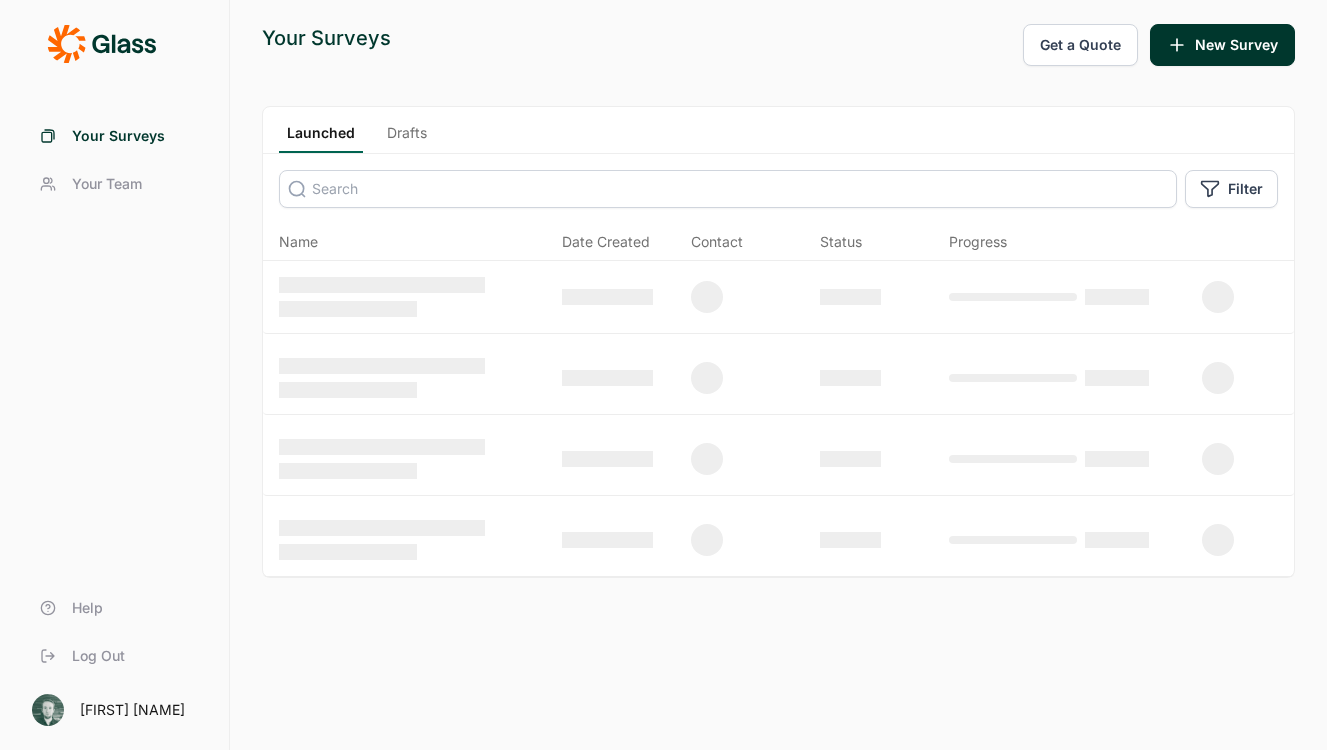 scroll, scrollTop: 0, scrollLeft: 0, axis: both 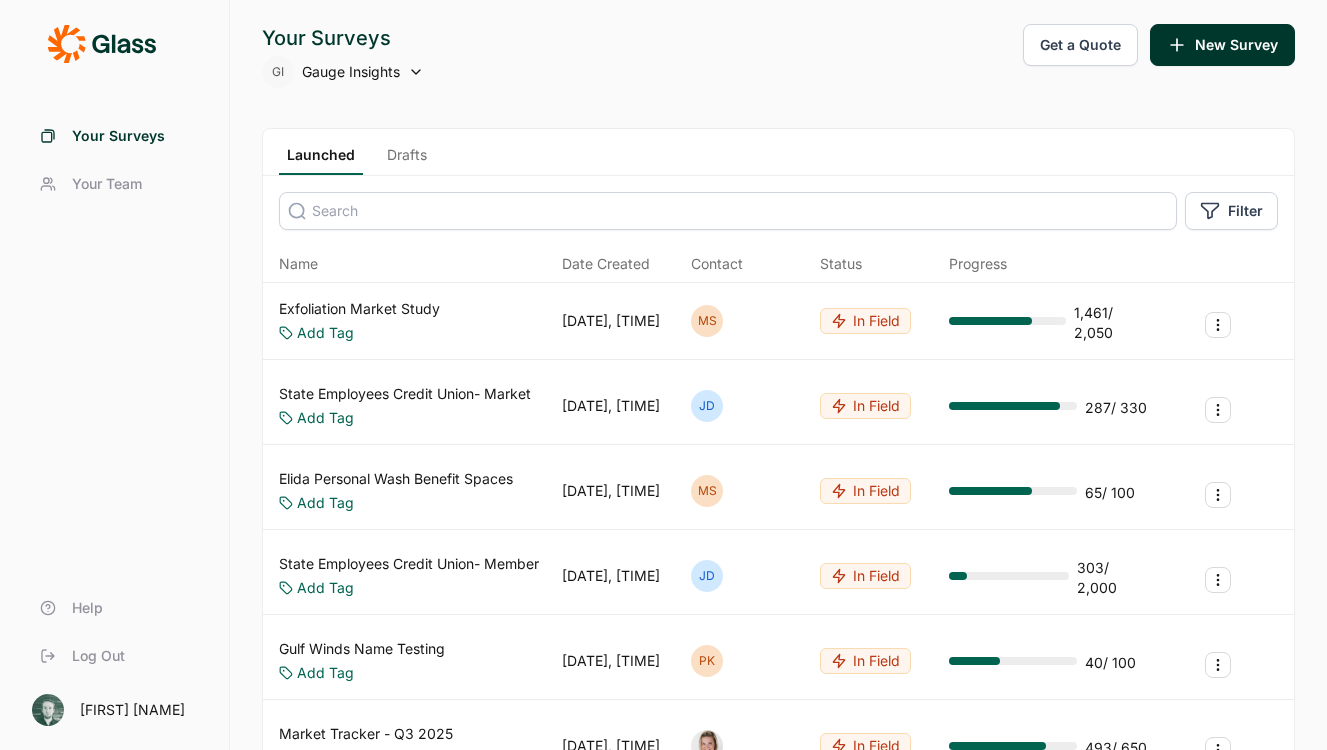 click on "Get a Quote" at bounding box center [1080, 45] 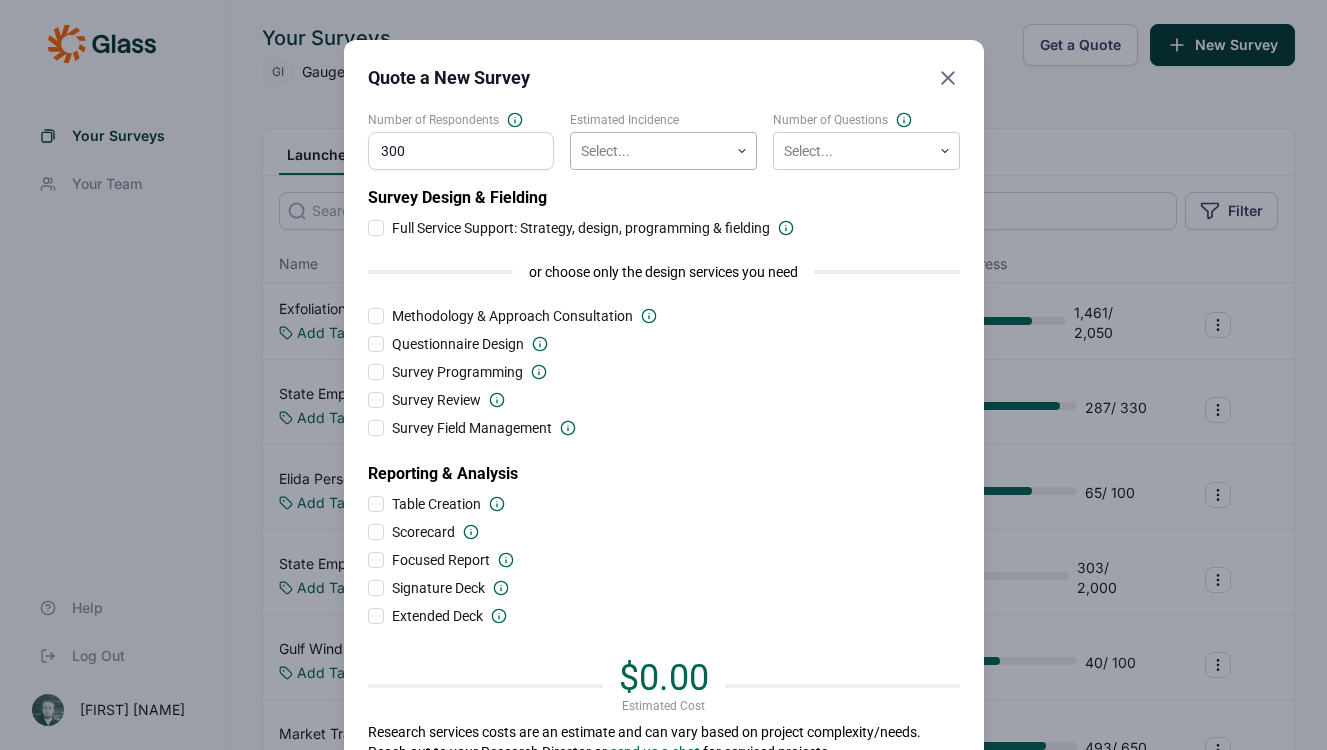type on "300" 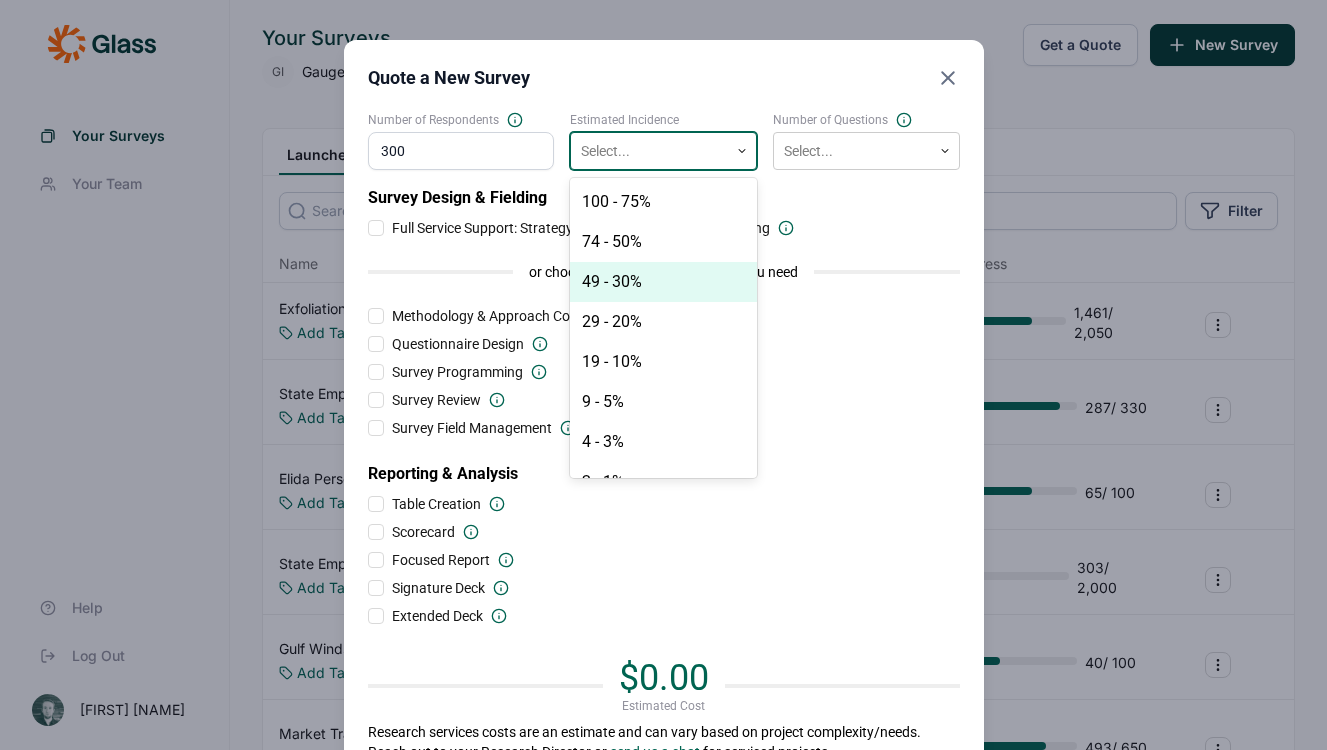 click on "49 - 30%" at bounding box center [663, 282] 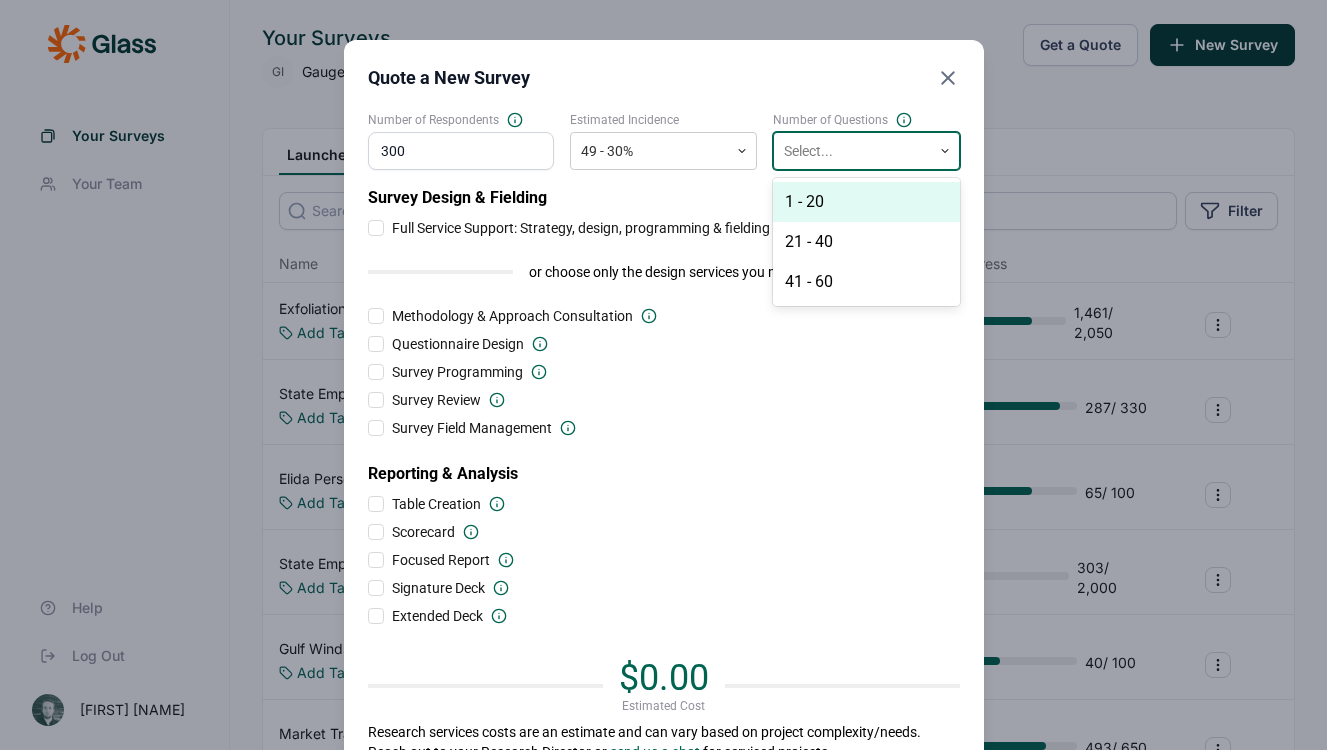 click at bounding box center [852, 151] 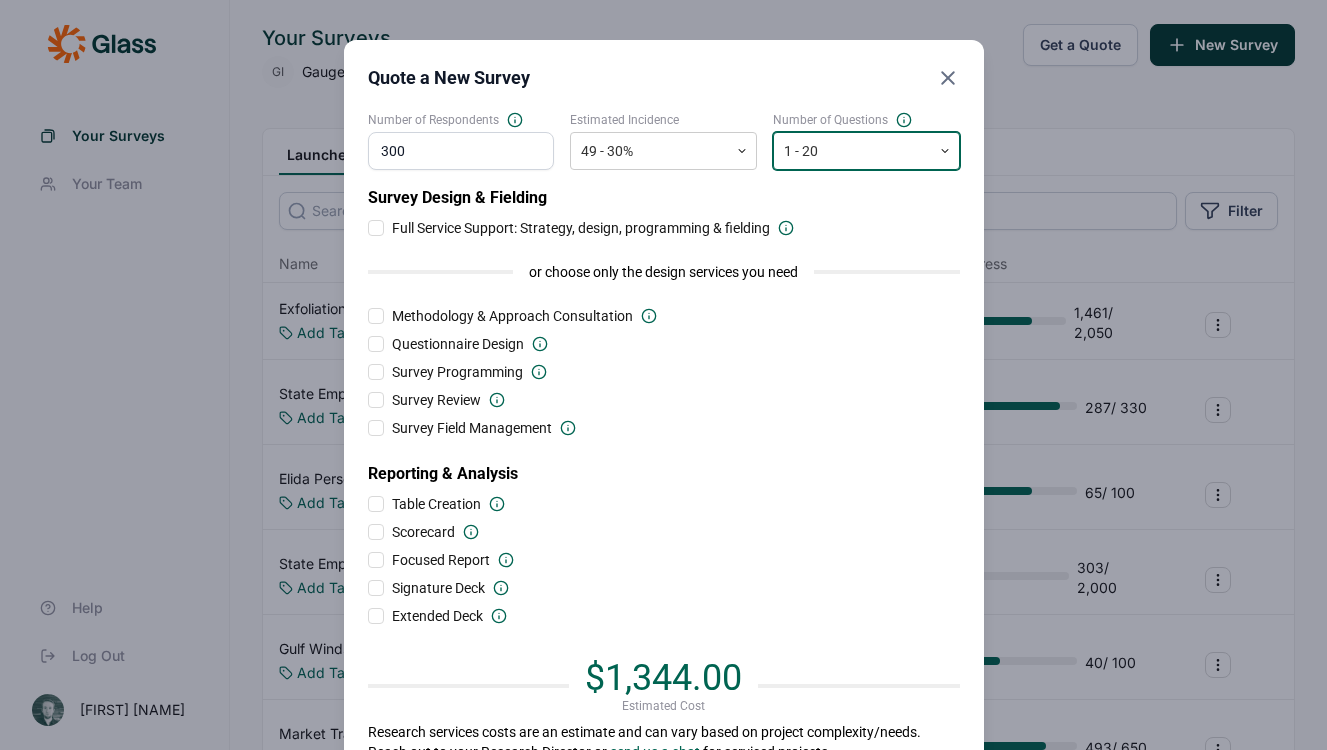 click 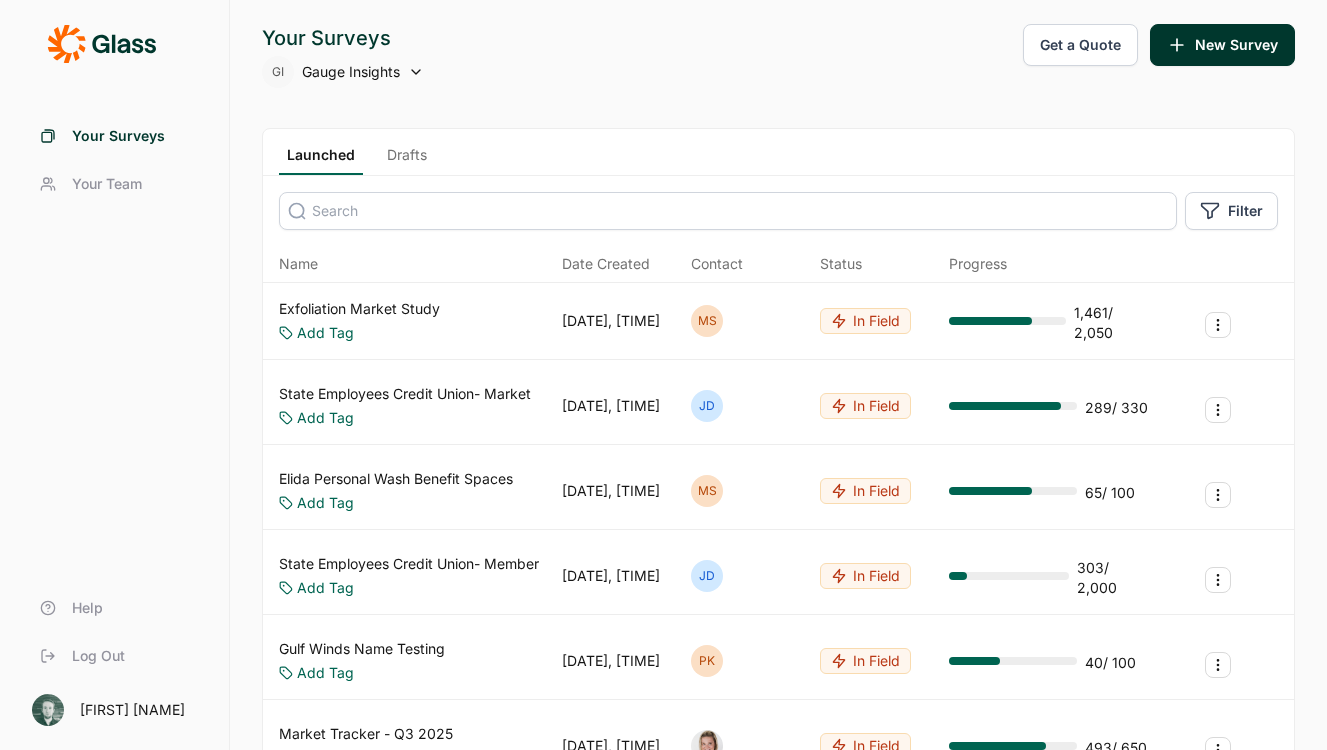 click on "Get a Quote" at bounding box center (1080, 45) 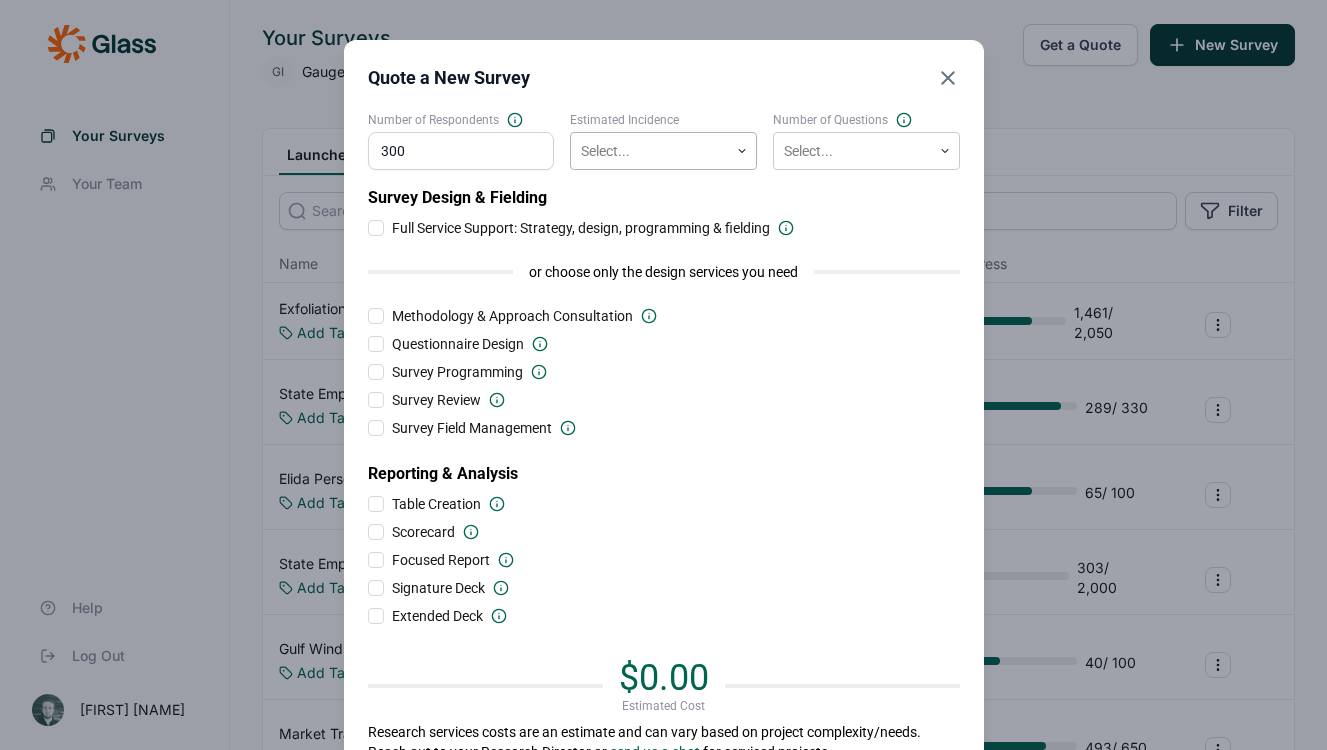 type on "300" 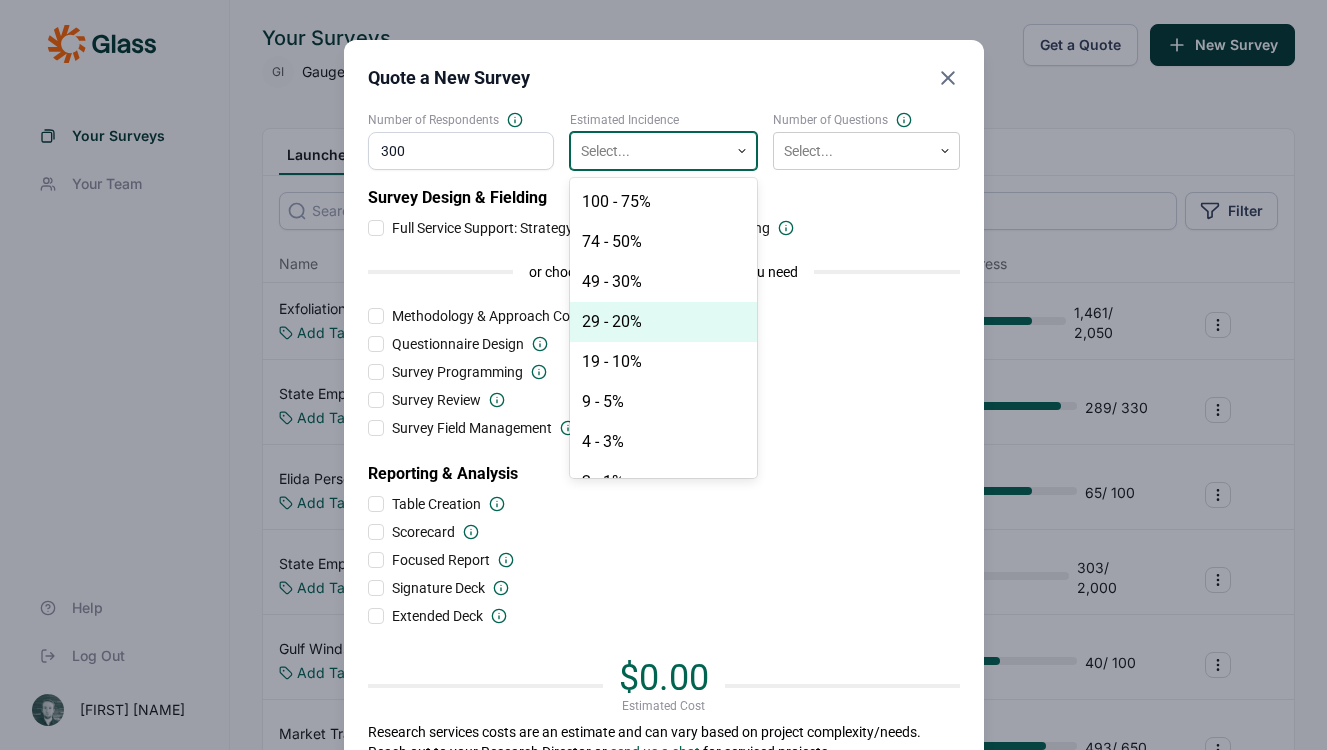 click on "29 - 20%" at bounding box center [663, 322] 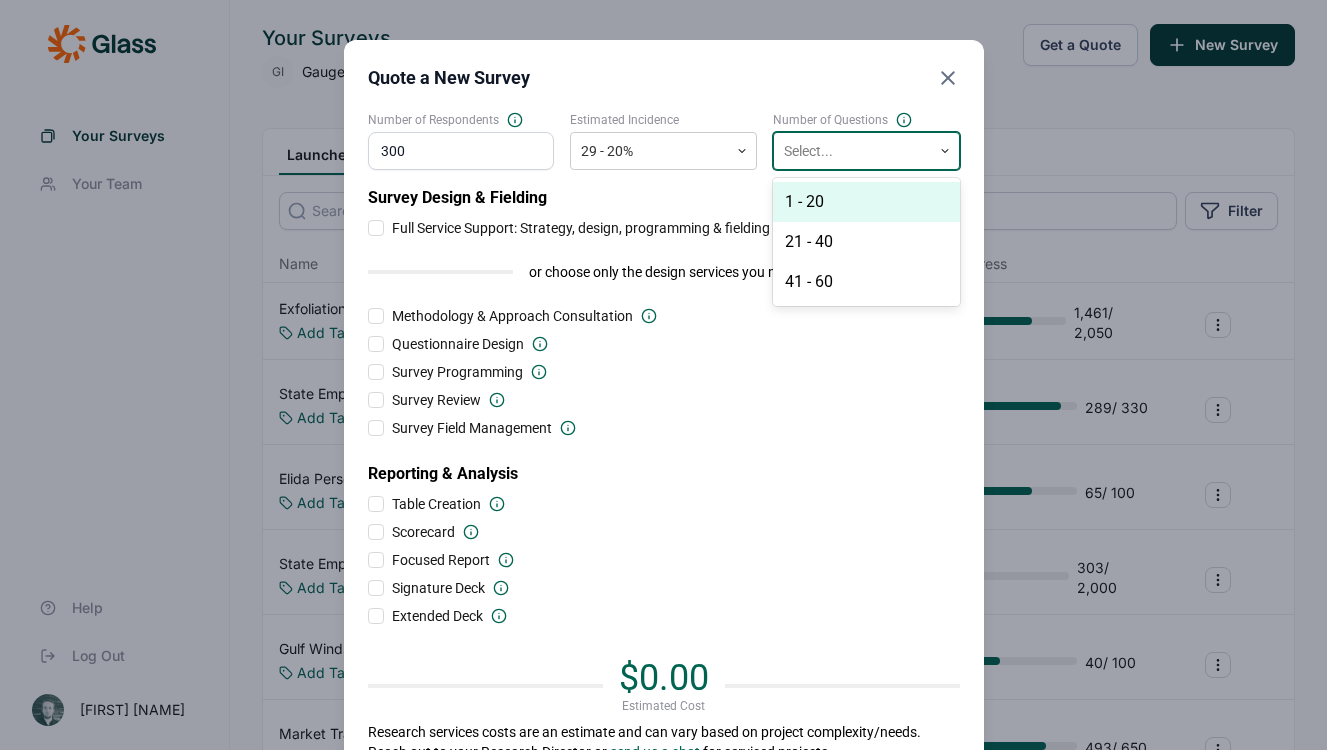 click at bounding box center [852, 151] 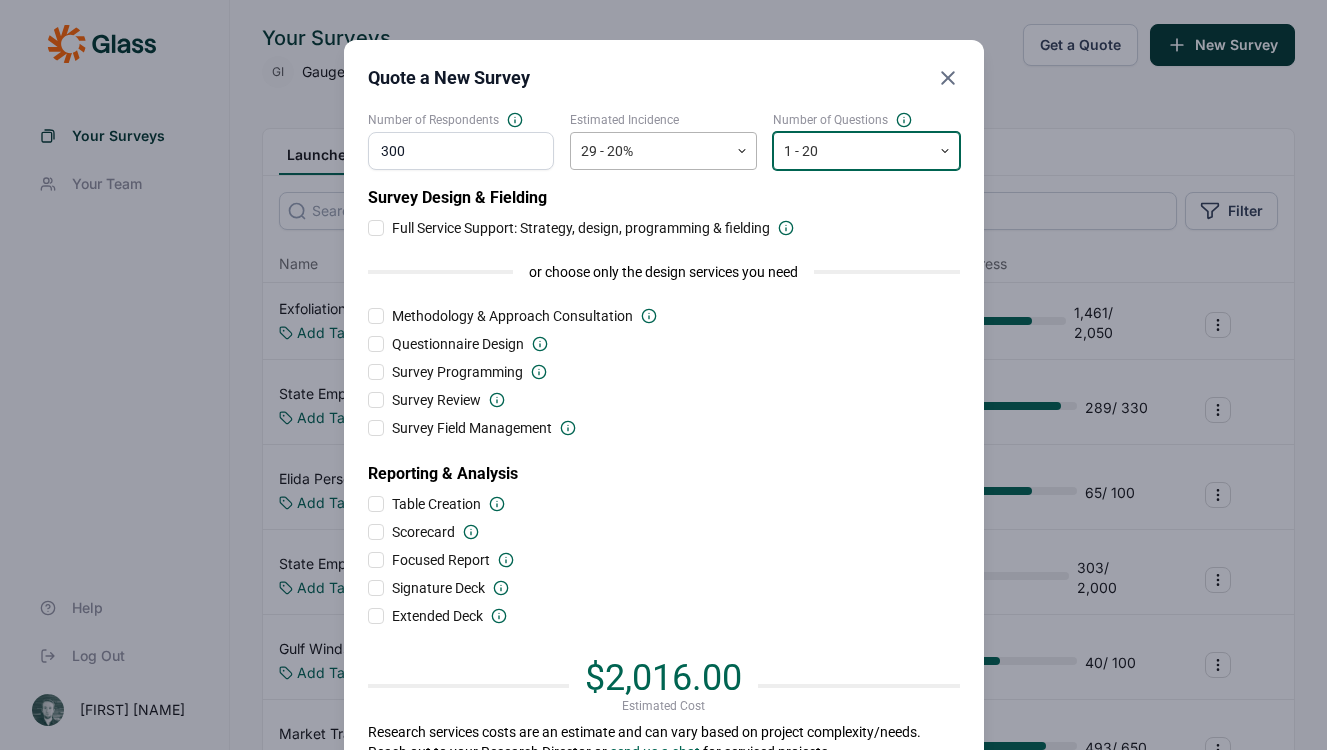 click at bounding box center [649, 151] 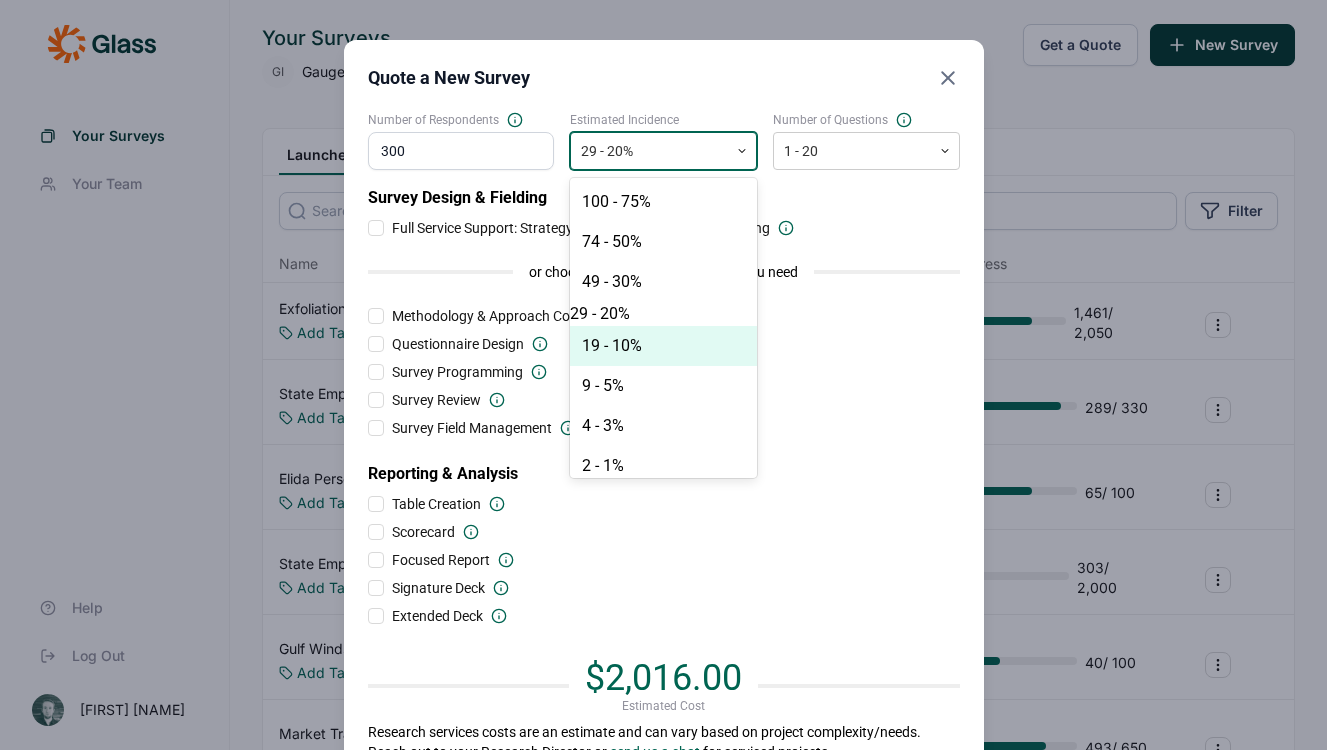 click on "19 - 10%" at bounding box center (663, 346) 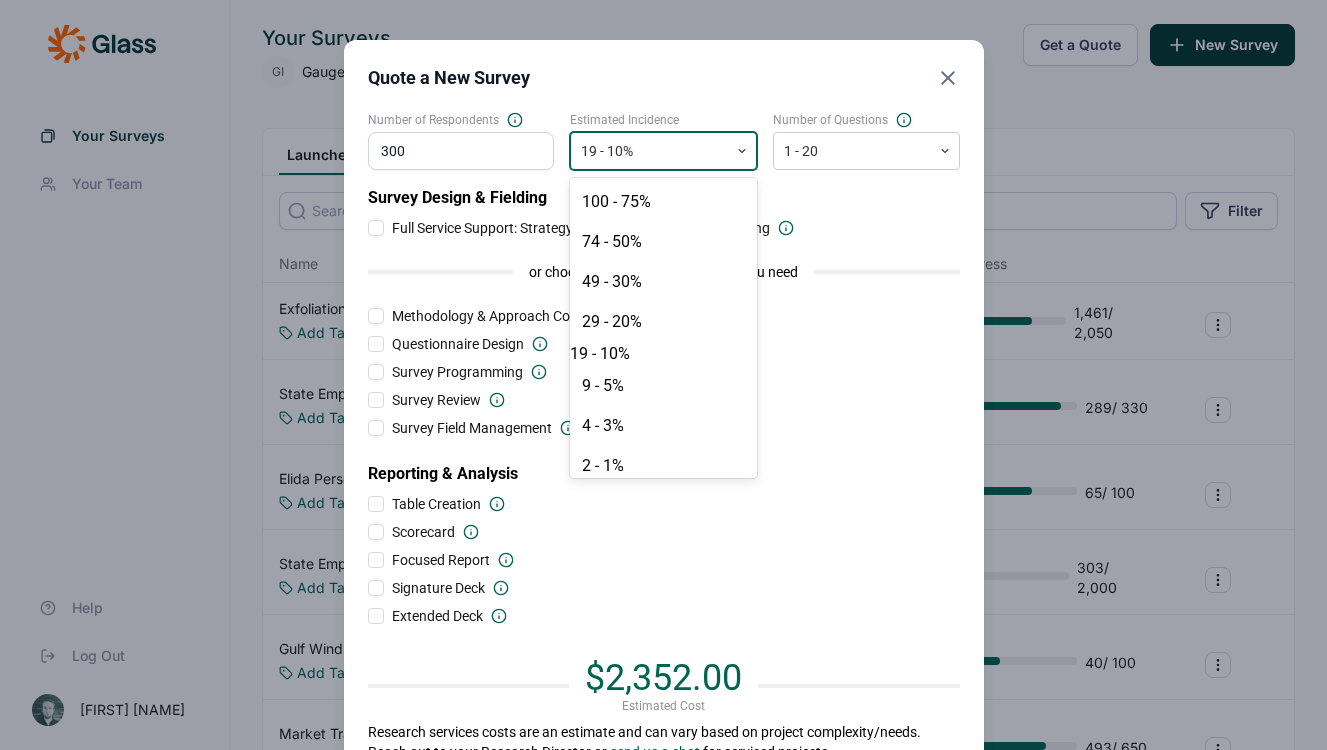 click on "19 - 10%" at bounding box center (649, 151) 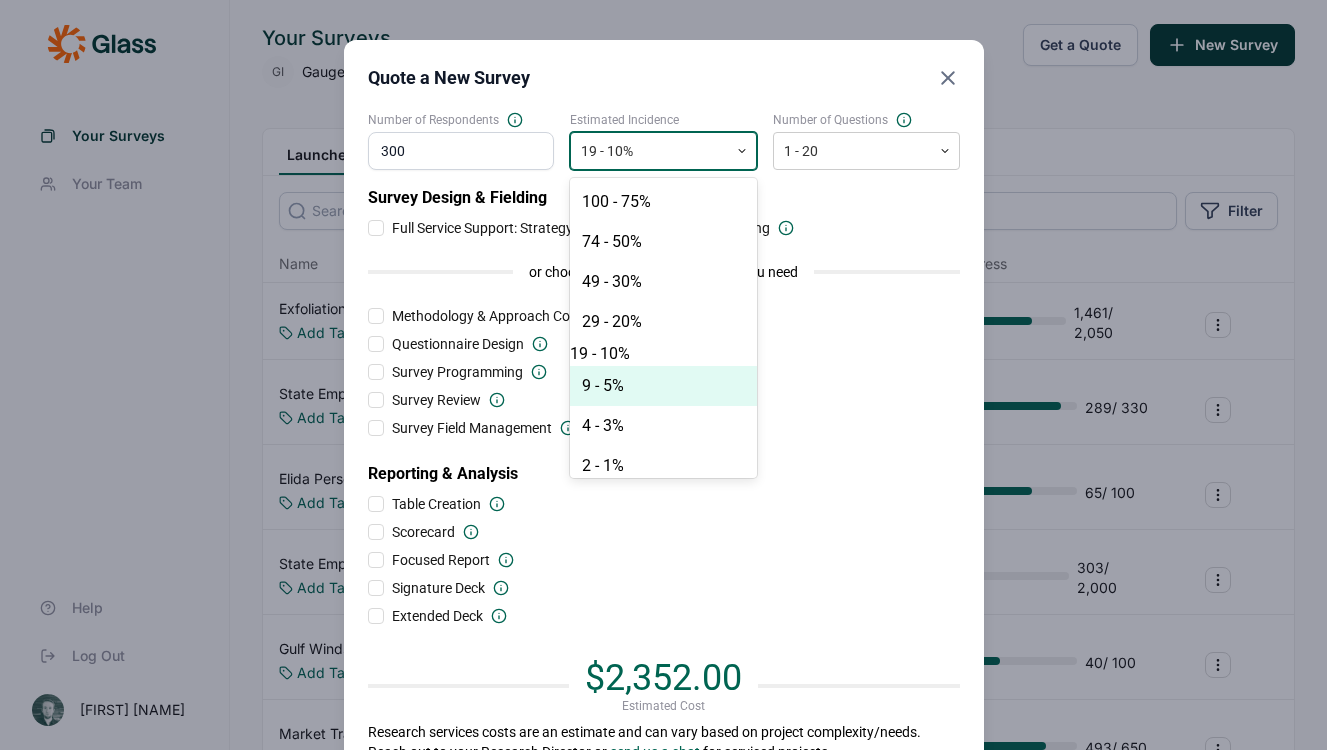 click on "9 - 5%" at bounding box center [663, 386] 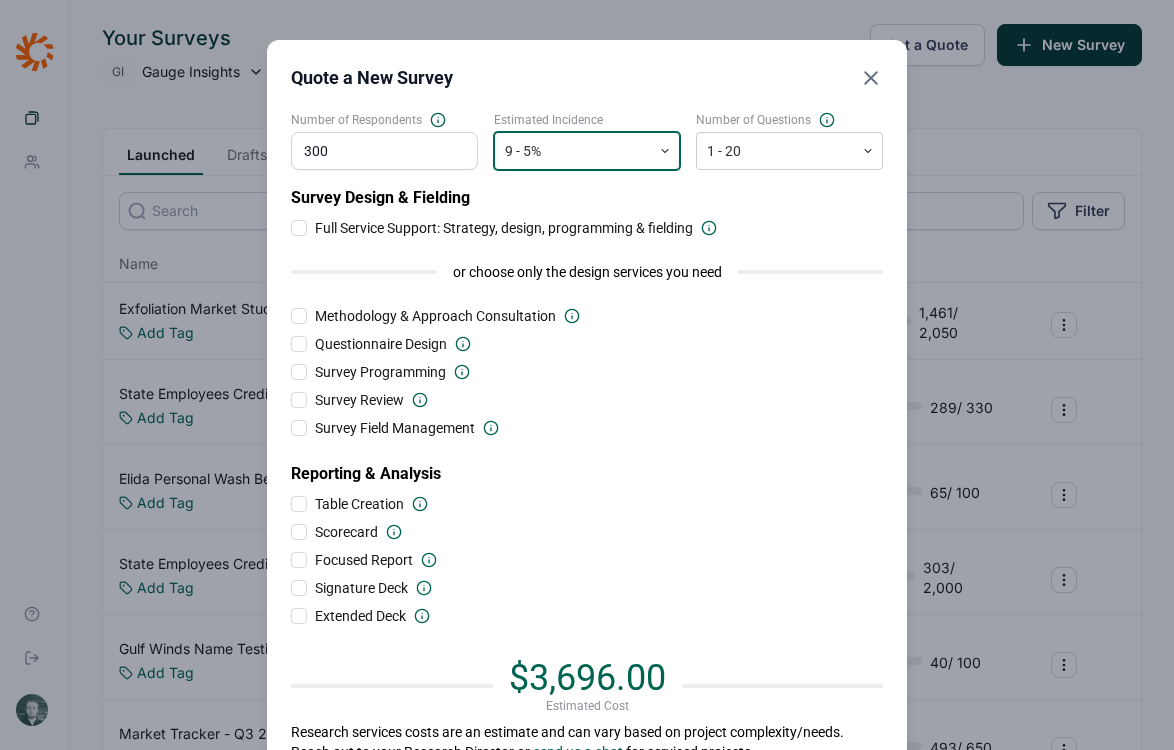click at bounding box center (573, 151) 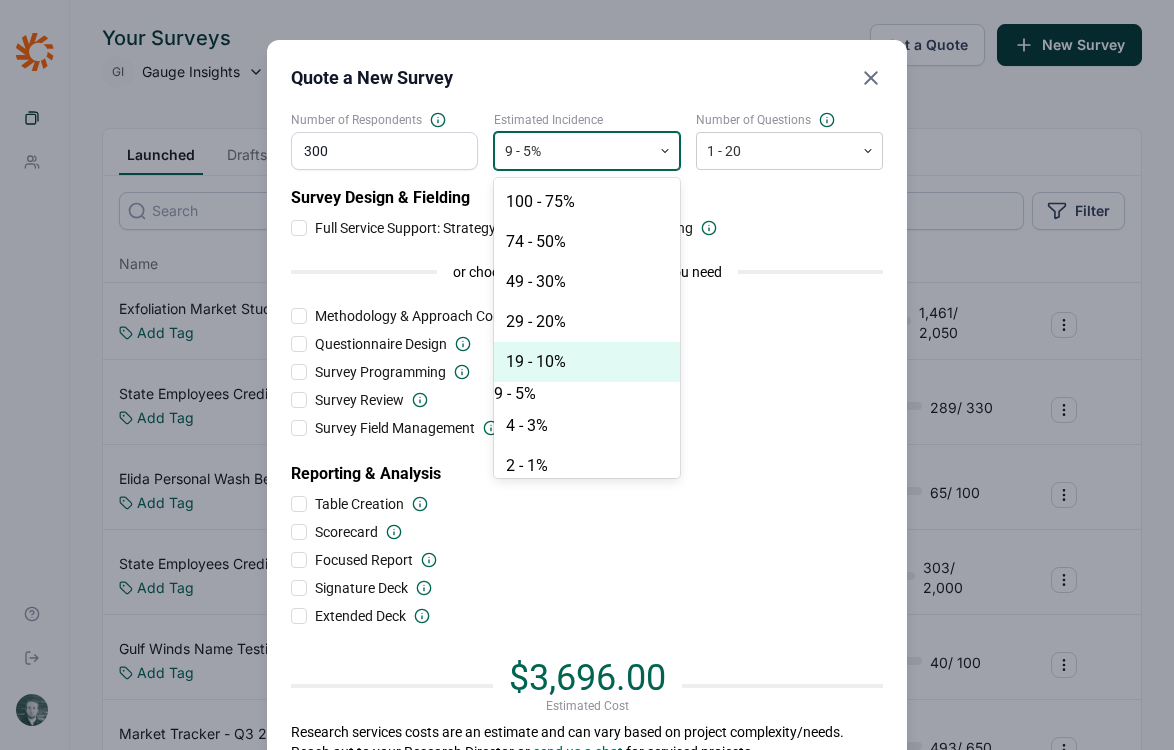click on "19 - 10%" at bounding box center [587, 362] 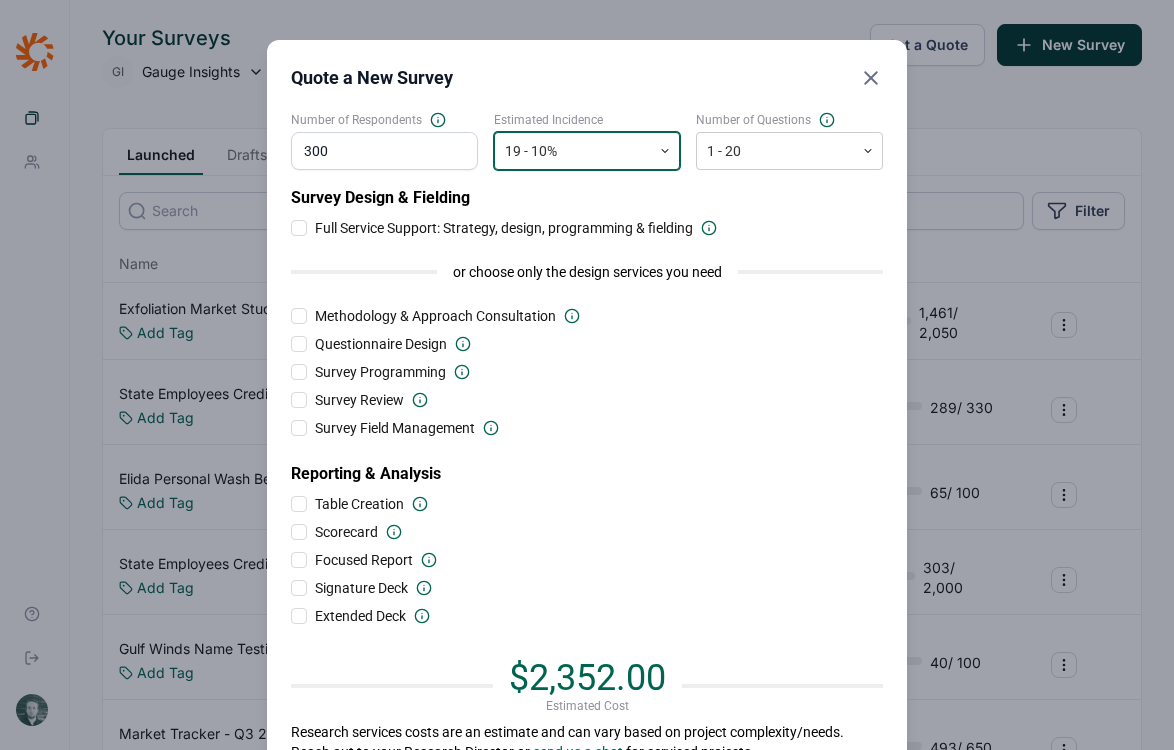 click at bounding box center [573, 151] 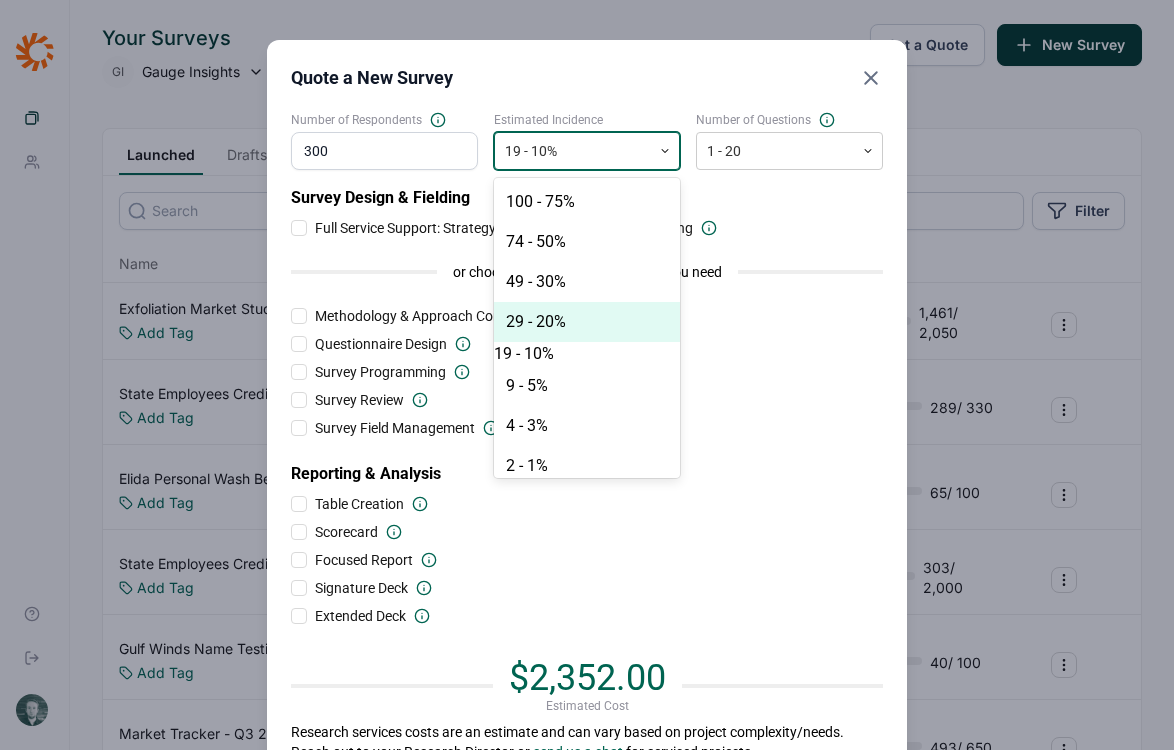 click on "29 - 20%" at bounding box center (587, 322) 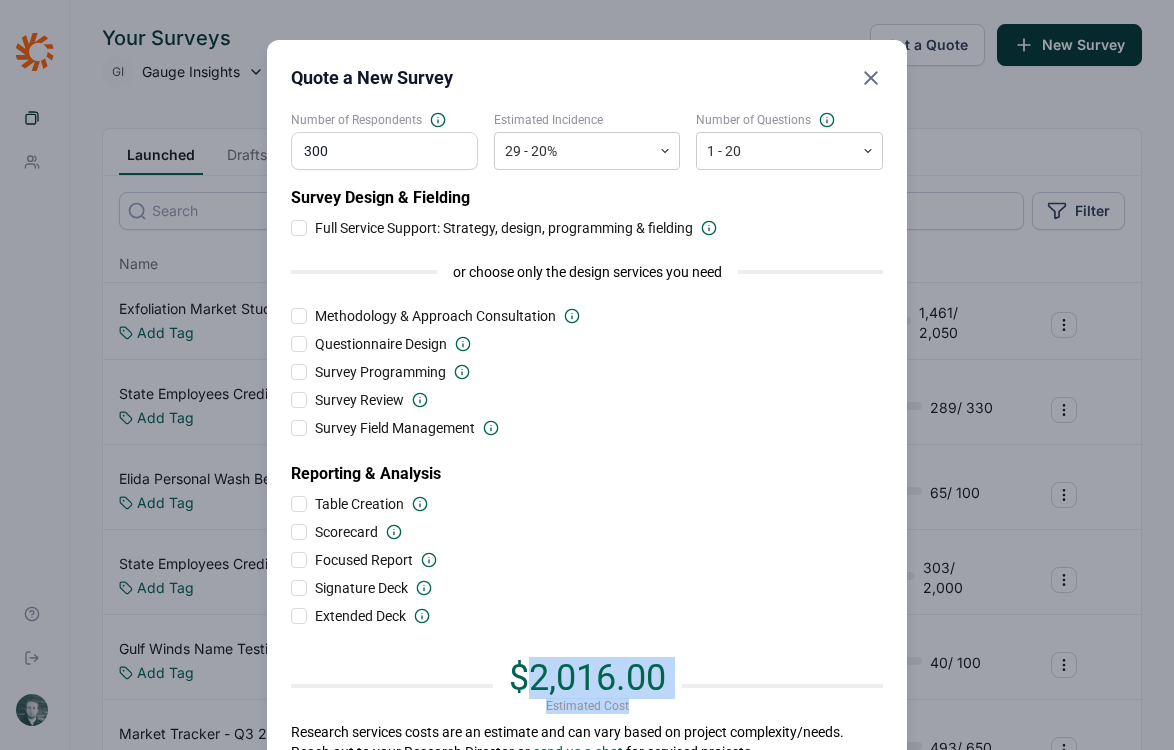 drag, startPoint x: 531, startPoint y: 680, endPoint x: 722, endPoint y: 680, distance: 191 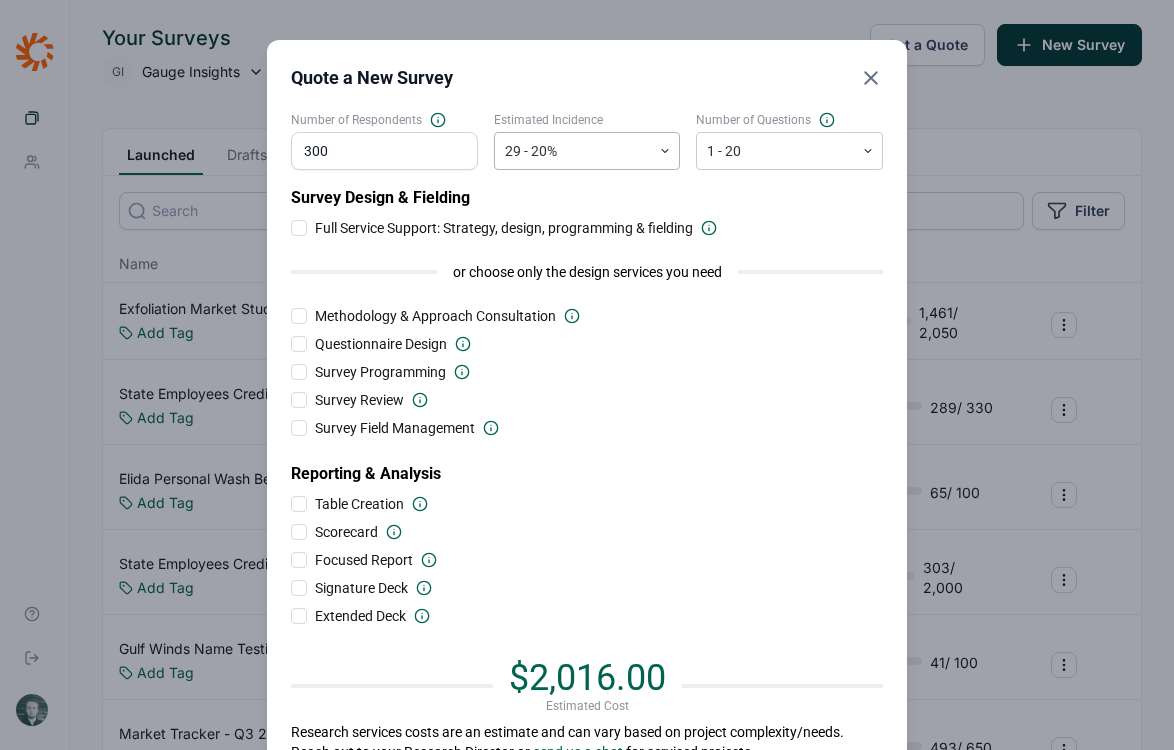 click at bounding box center [573, 151] 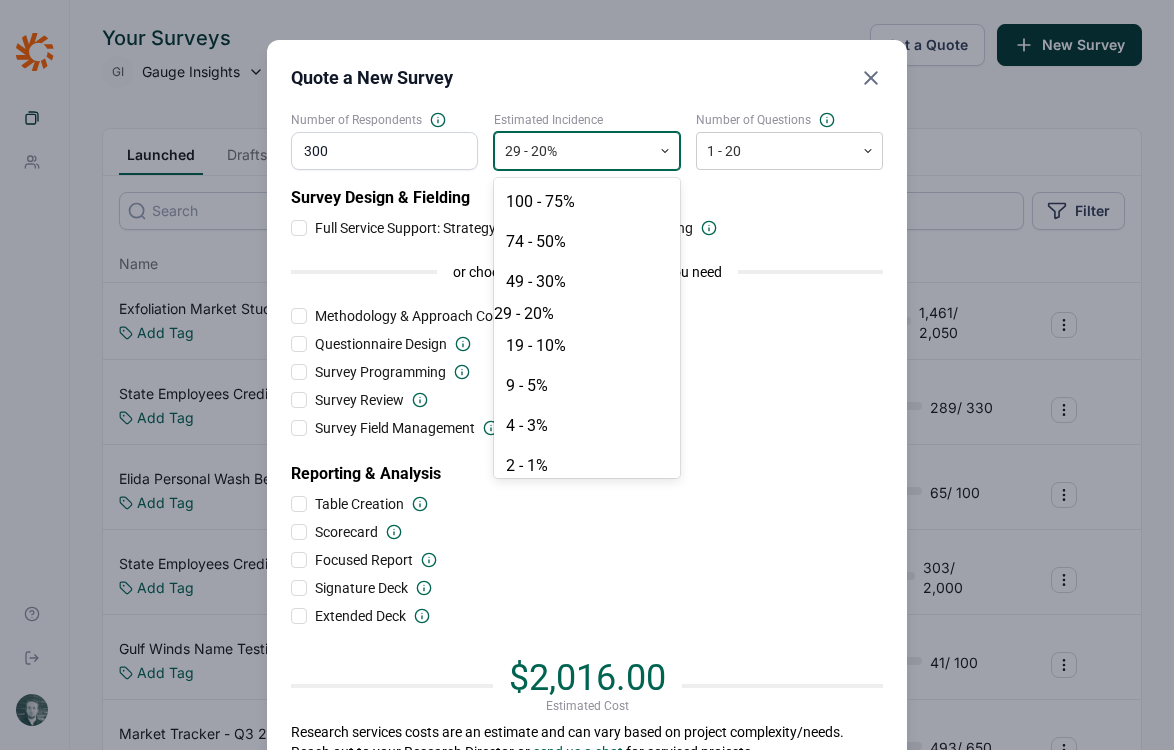 click on "Quote a New Survey" at bounding box center [587, 78] 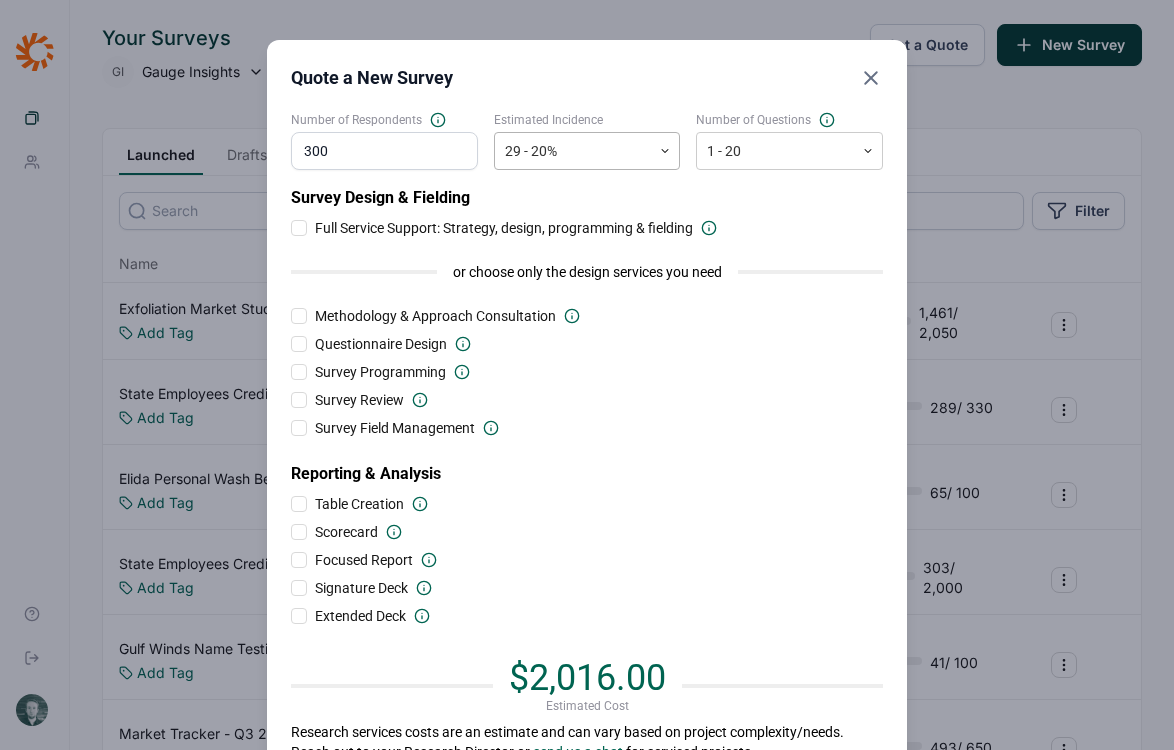 click at bounding box center [573, 151] 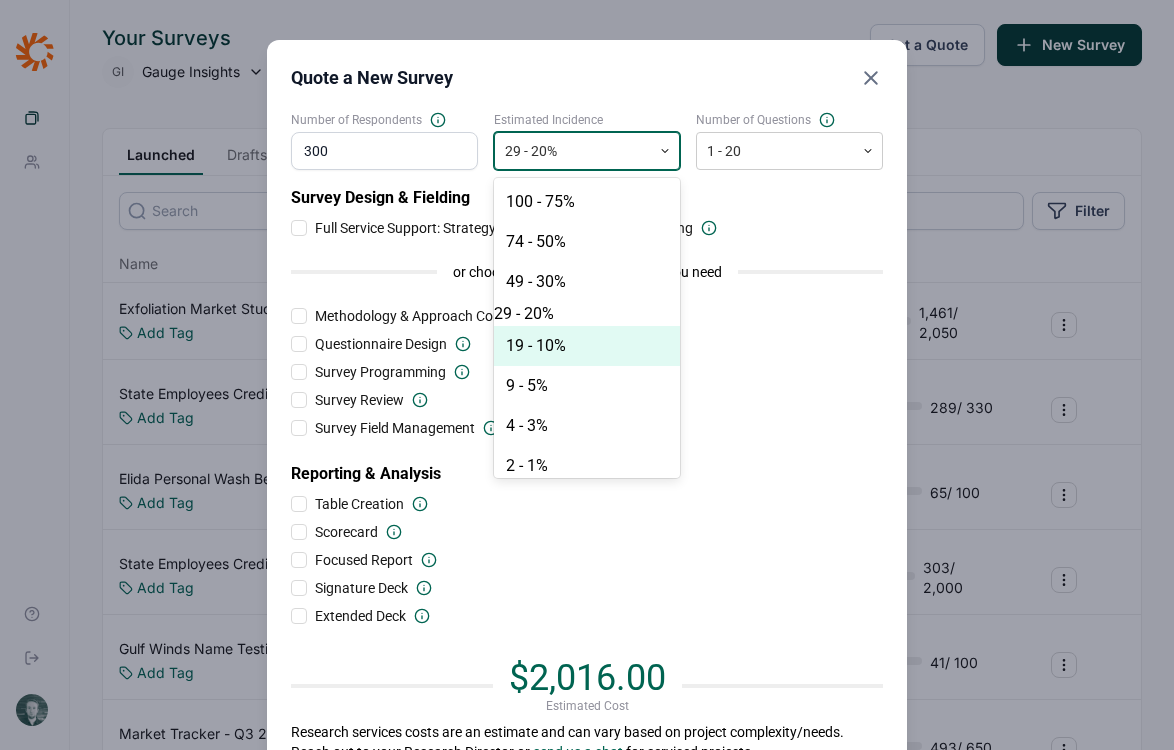 click on "19 - 10%" at bounding box center [587, 346] 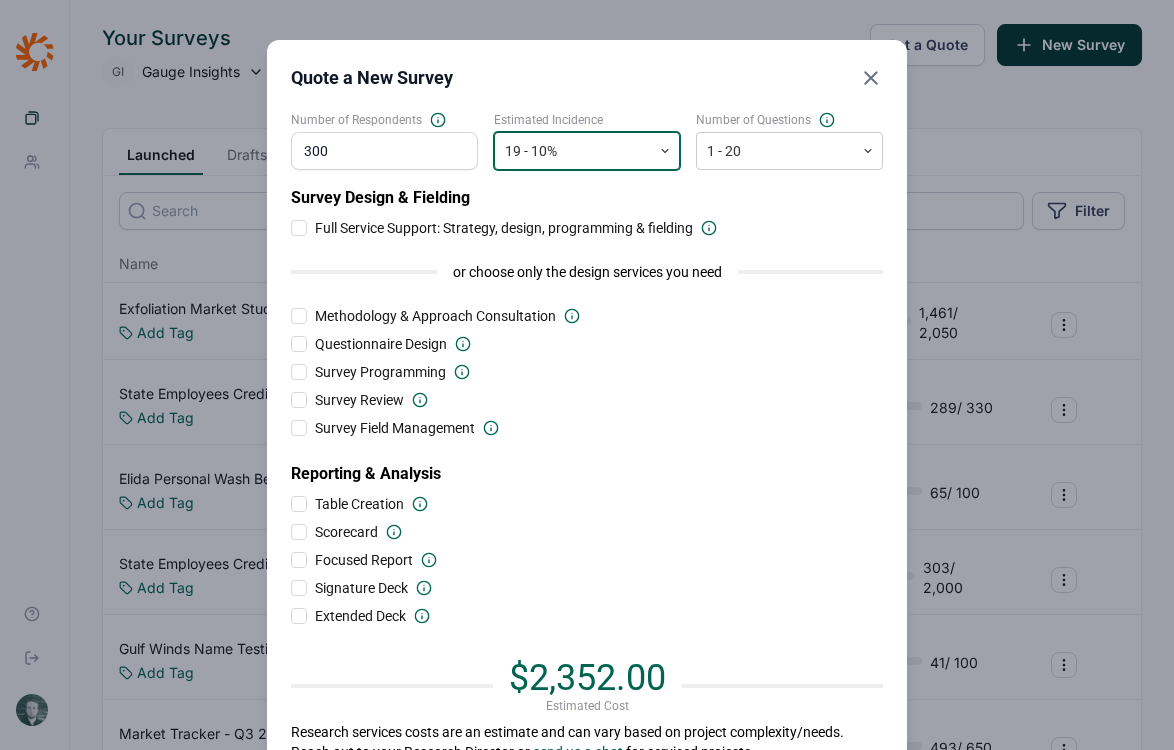 click on "Survey Design & Fielding" at bounding box center [587, 198] 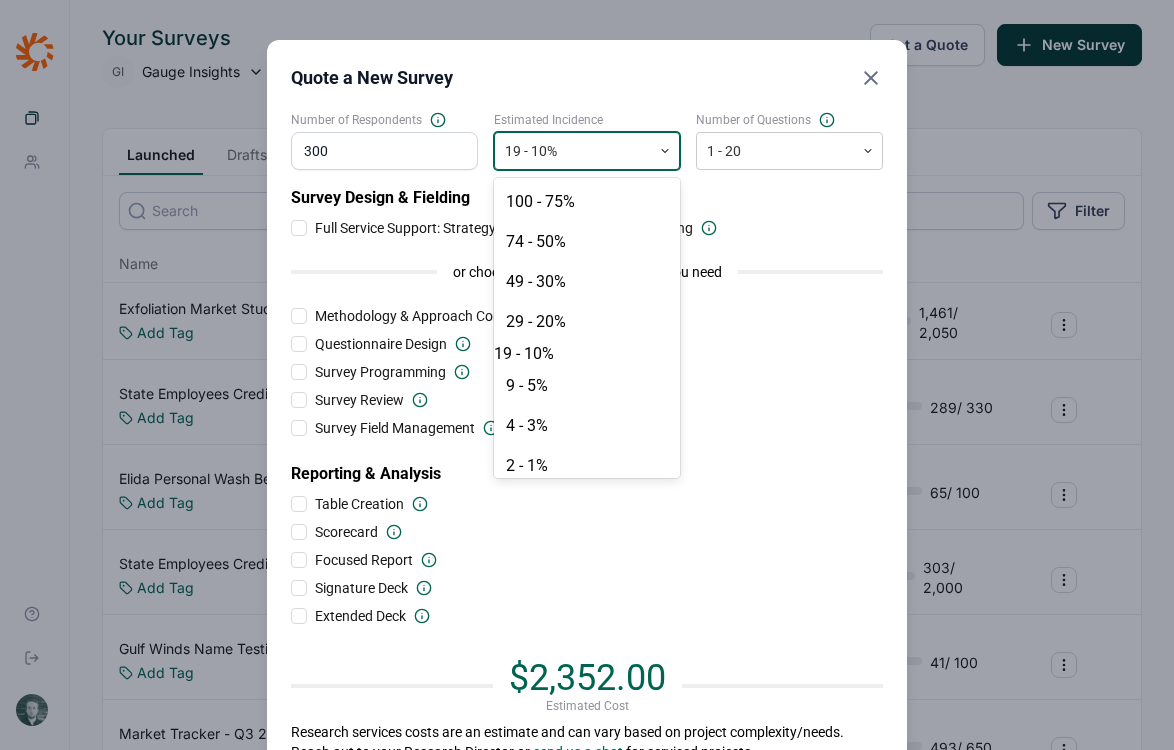 click at bounding box center (573, 151) 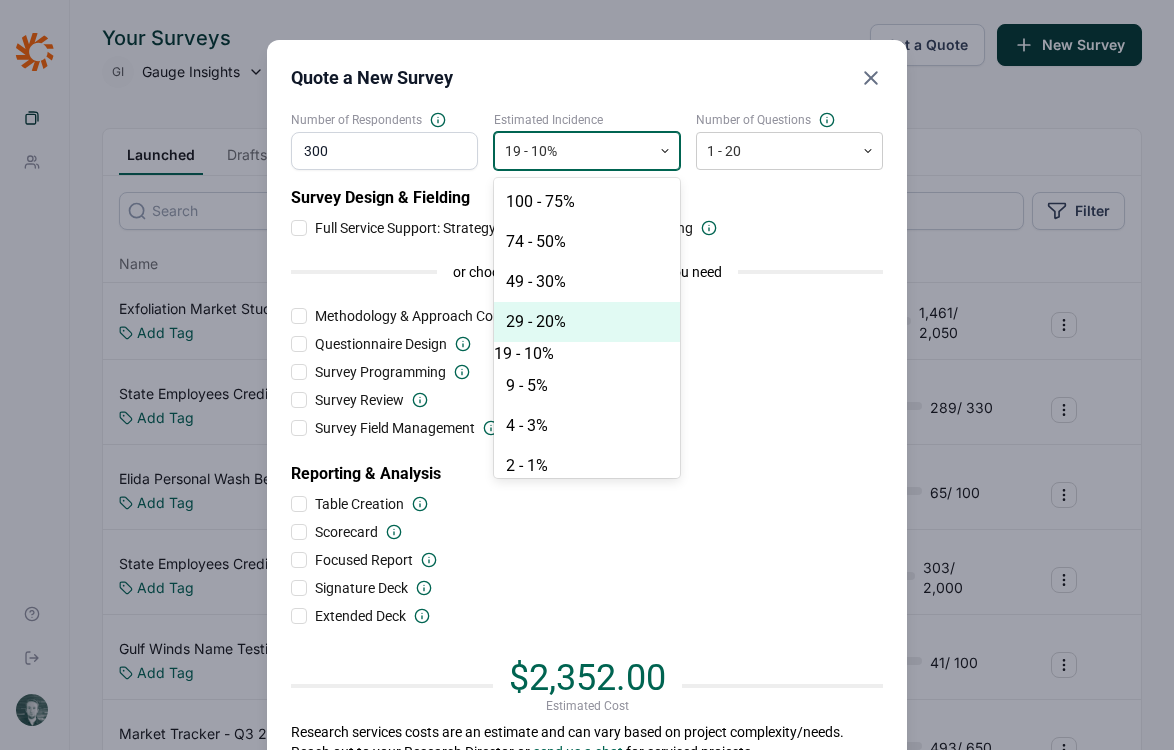 click on "29 - 20%" at bounding box center (587, 322) 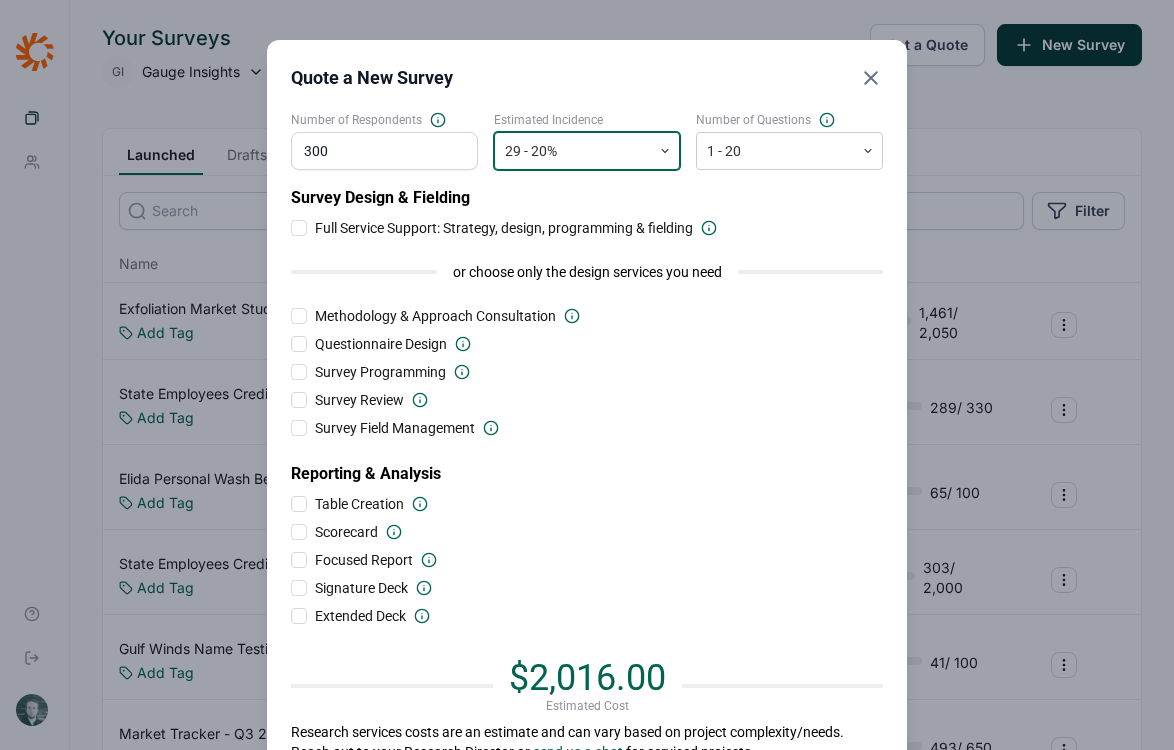 click at bounding box center [573, 151] 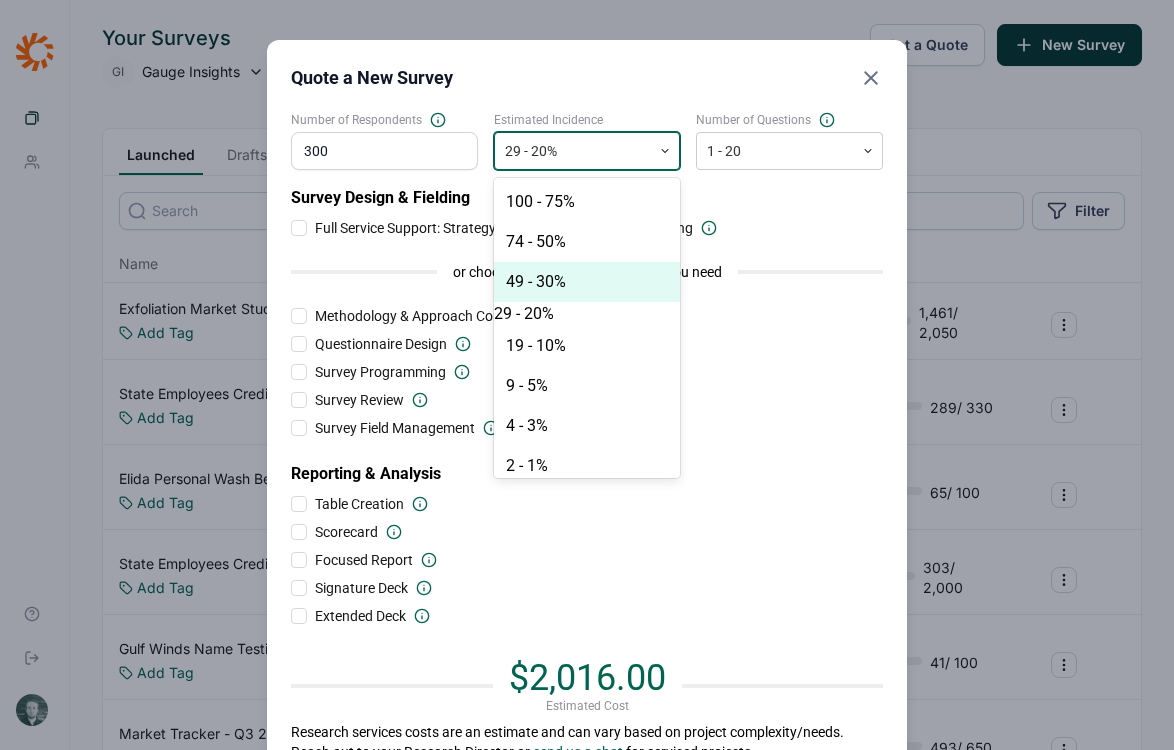 click on "49 - 30%" at bounding box center (587, 282) 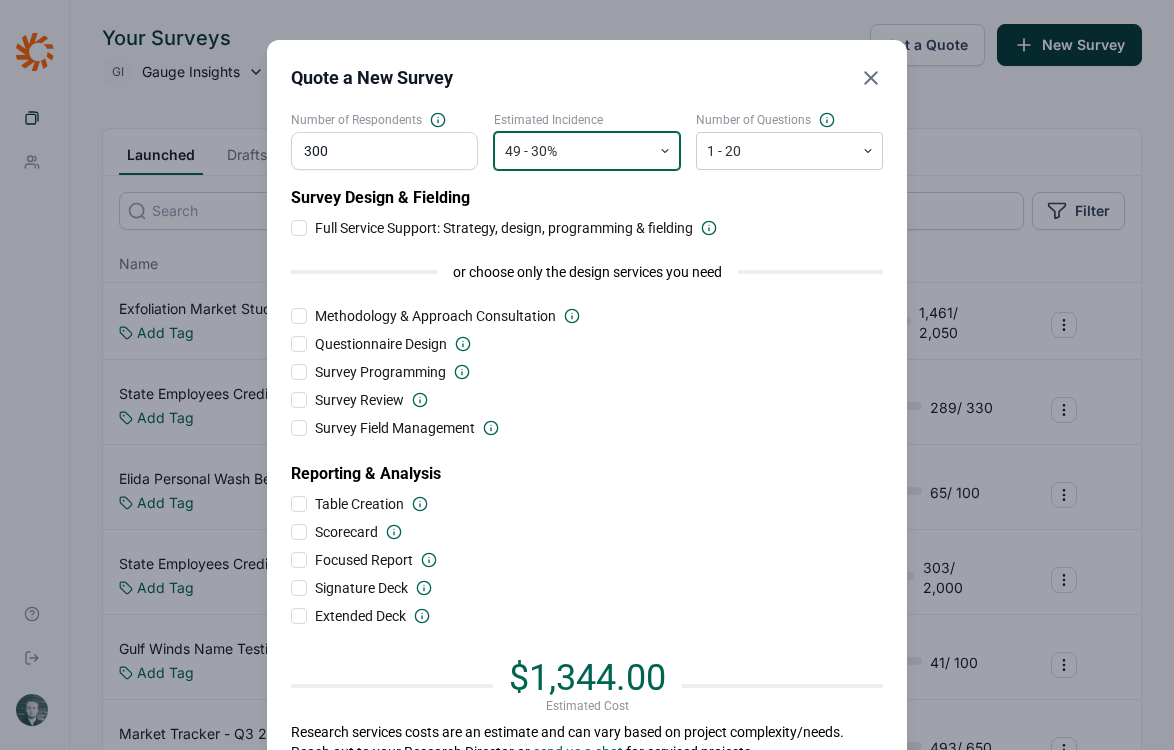 click at bounding box center [573, 151] 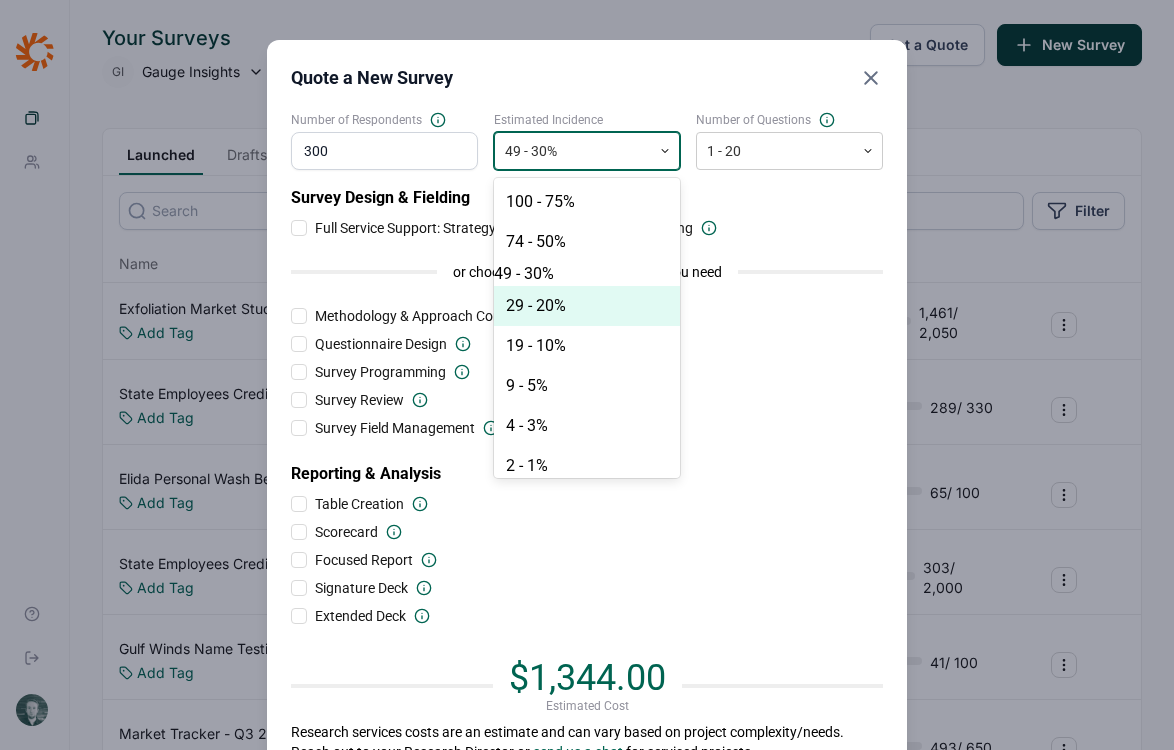 click on "29 - 20%" at bounding box center (587, 306) 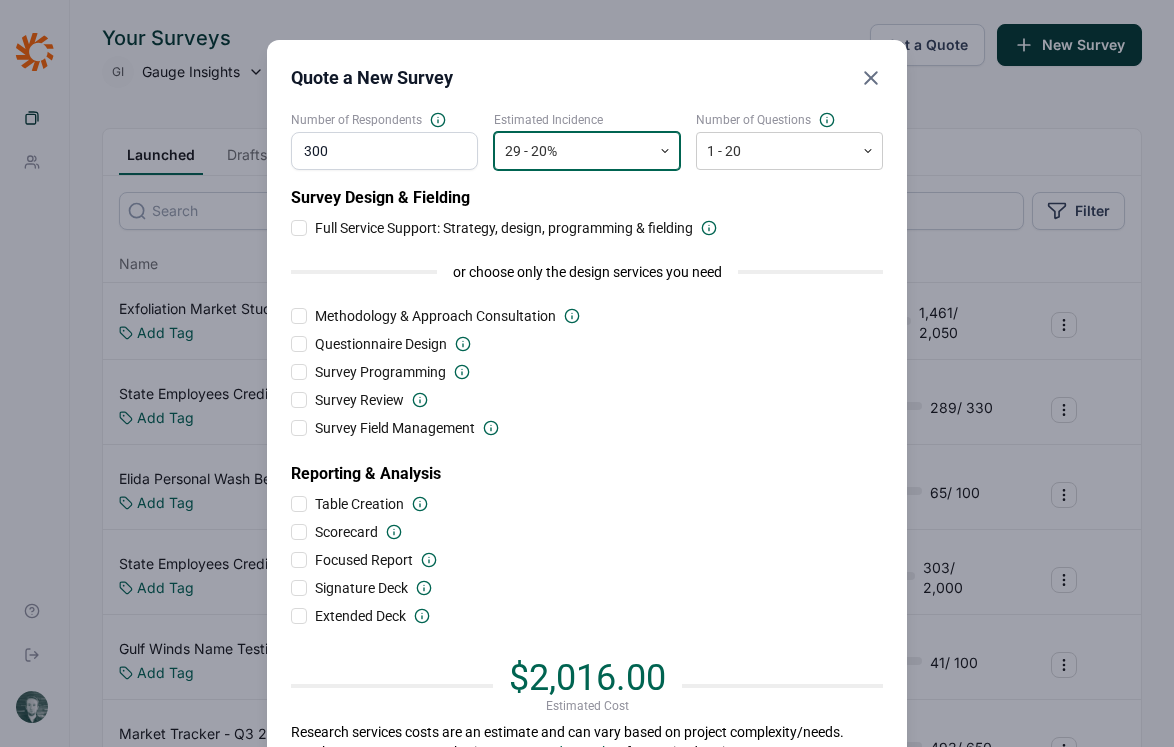 click at bounding box center [573, 151] 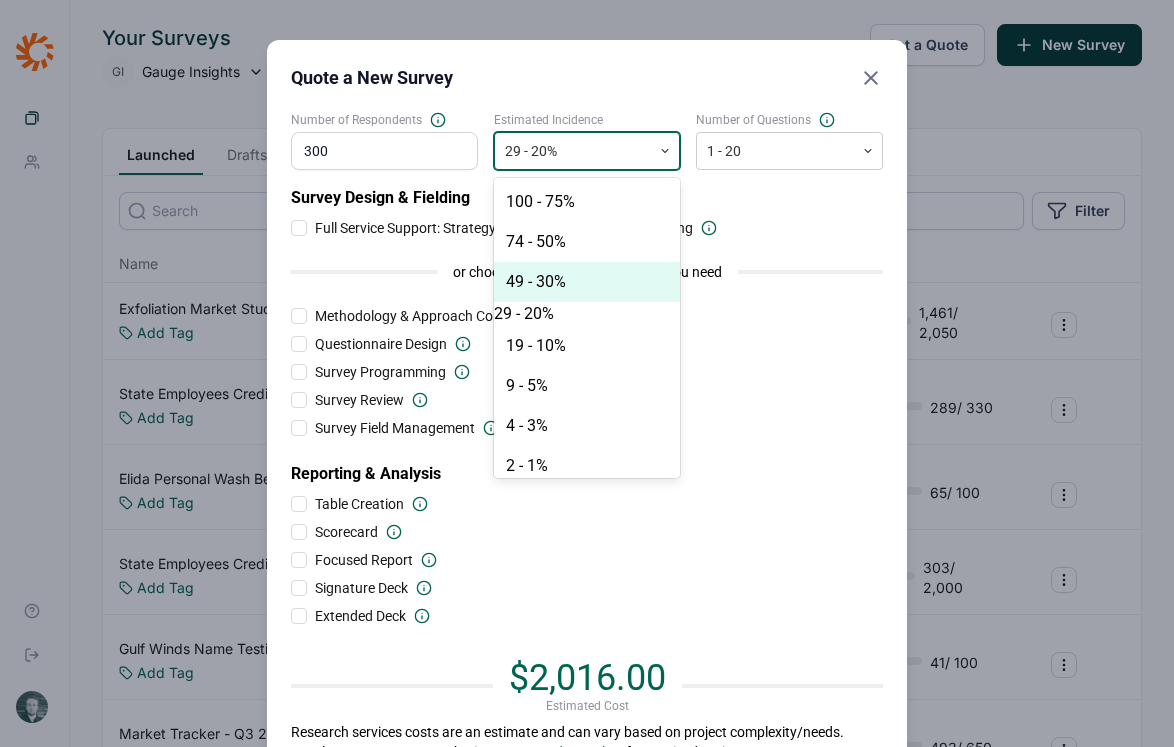 click on "49 - 30%" at bounding box center [587, 282] 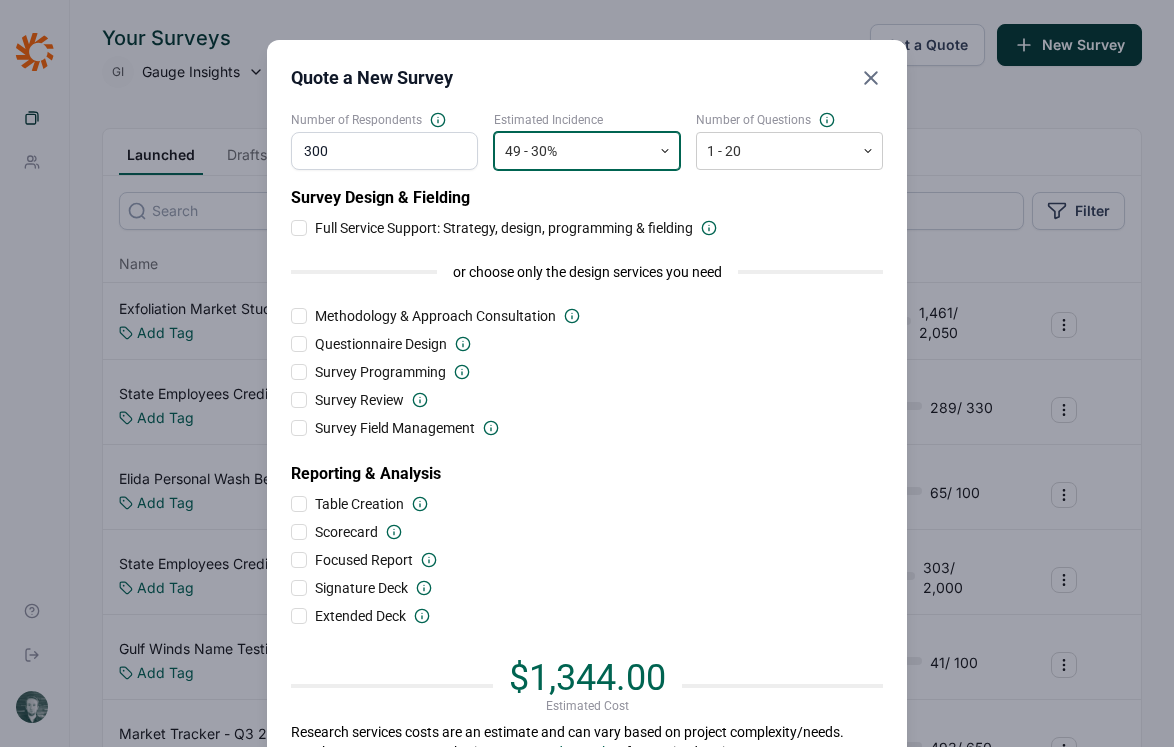 click on "$1,344.00" at bounding box center (587, 678) 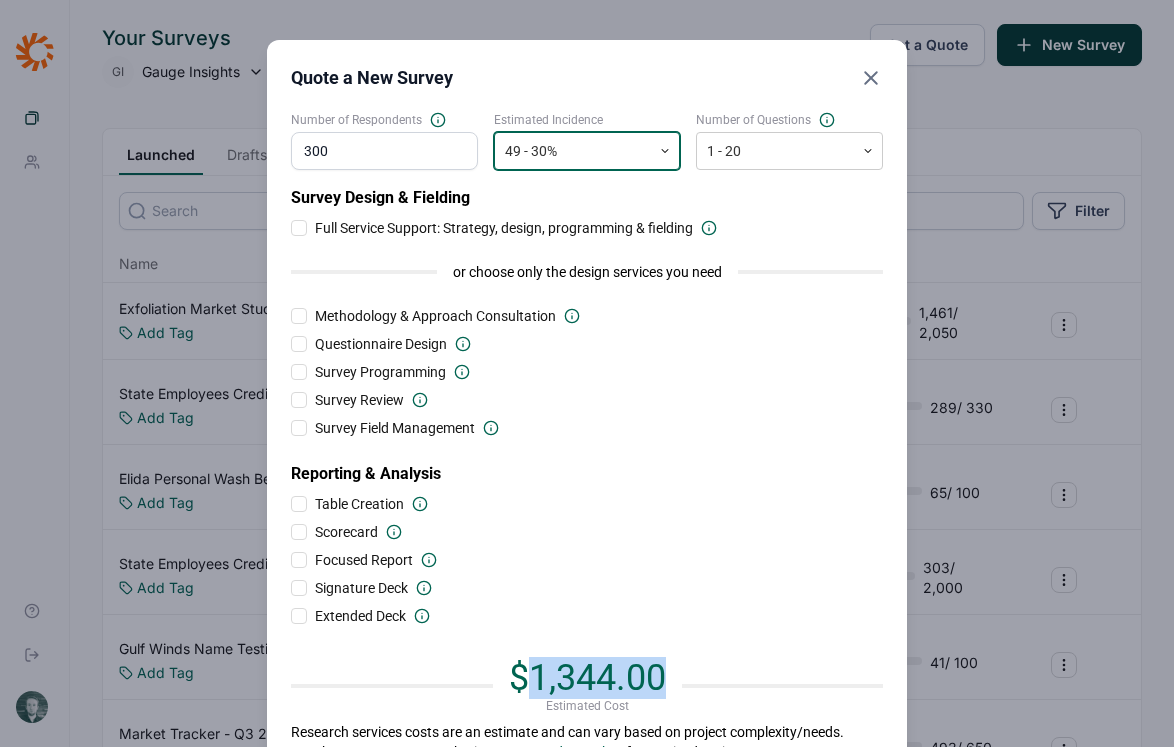 click on "$1,344.00" at bounding box center (587, 678) 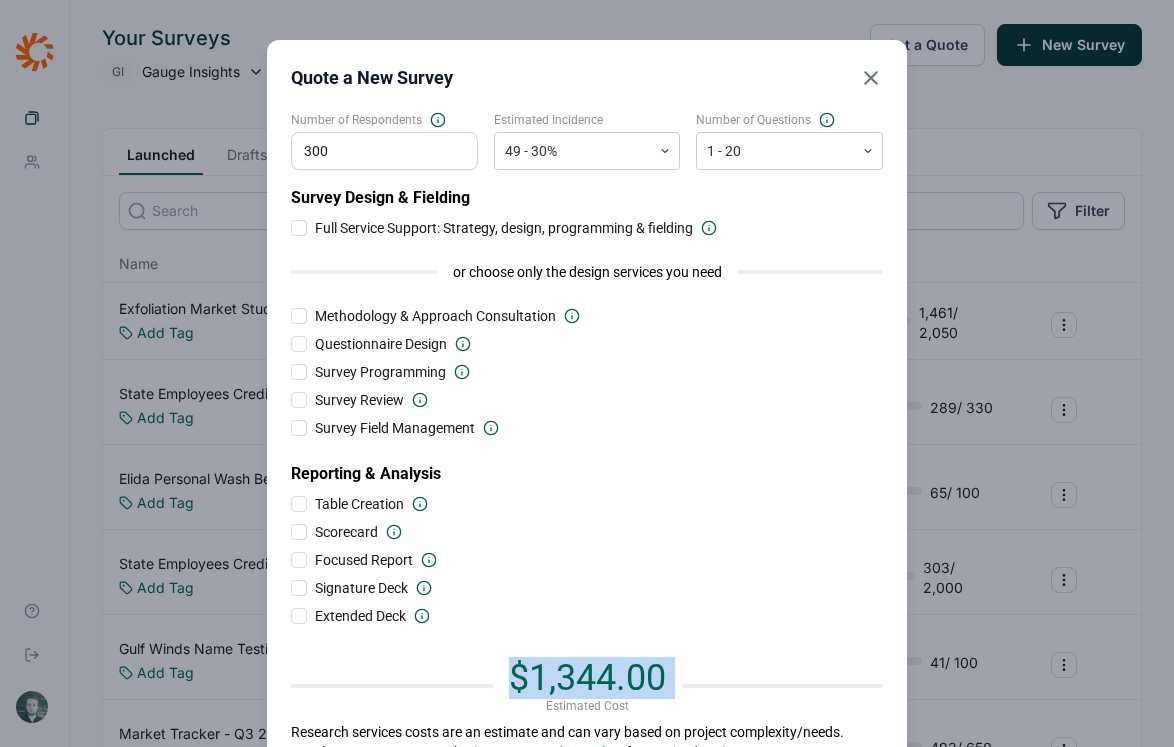 click on "$1,344.00" at bounding box center [587, 678] 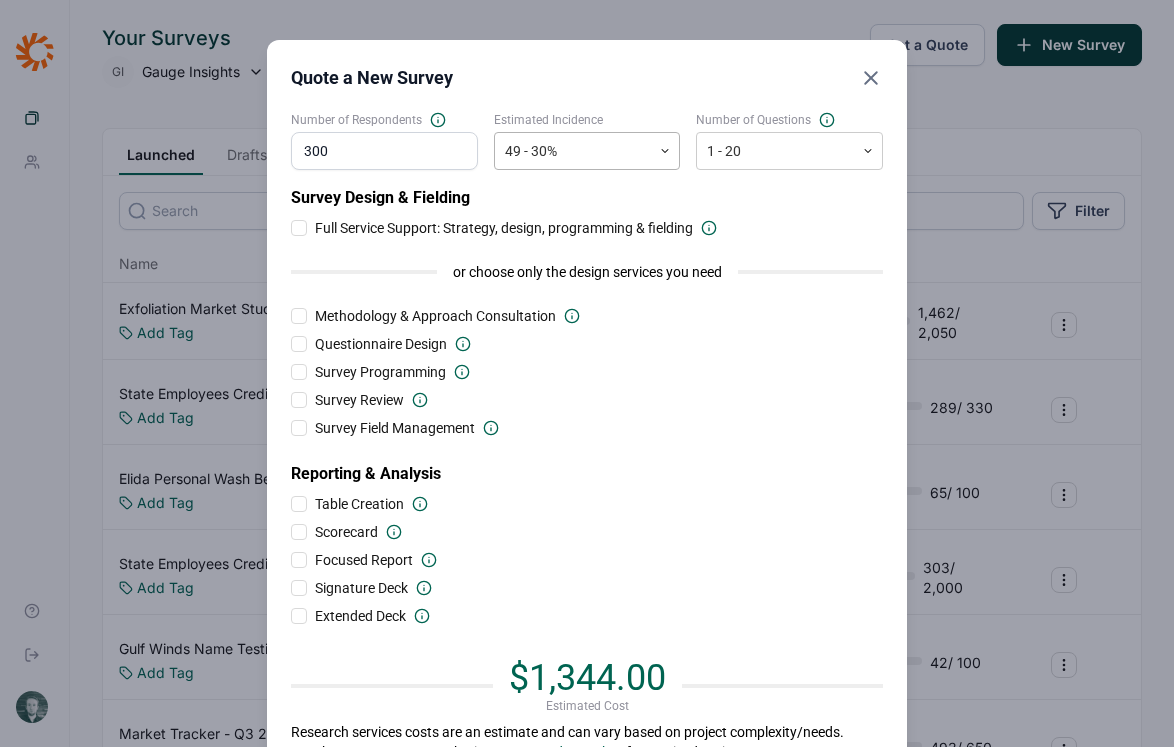 click on "49 - 30%" at bounding box center (587, 151) 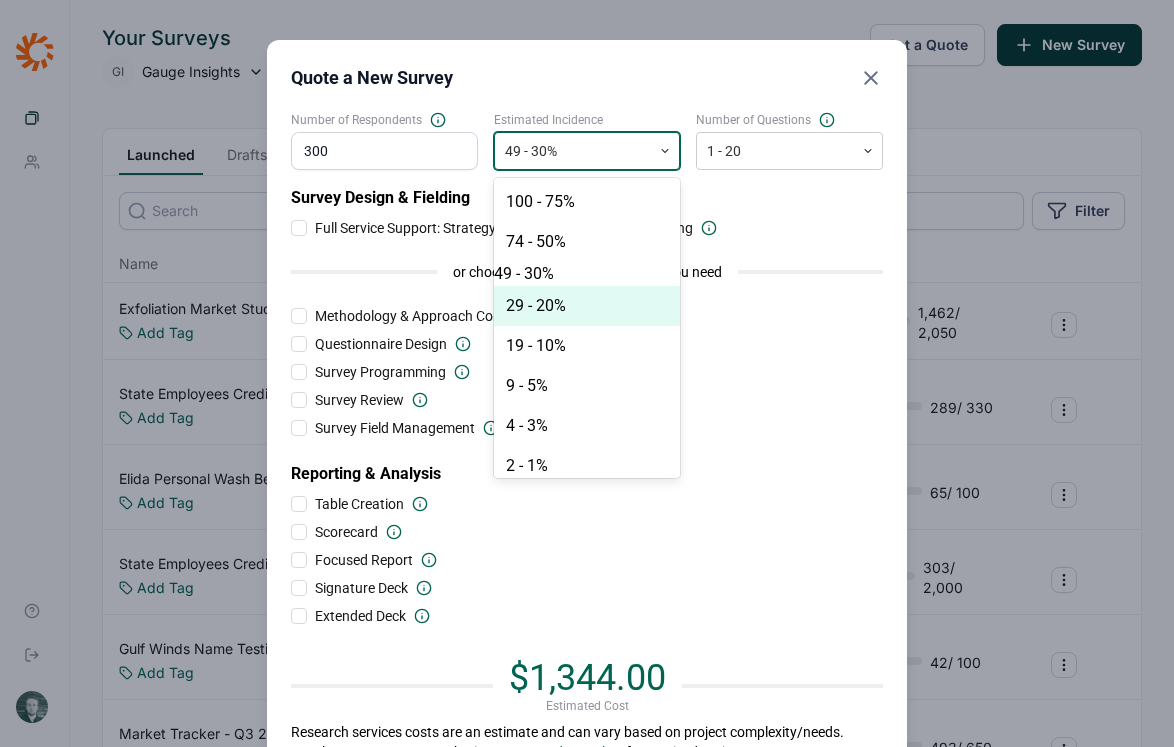 click on "29 - 20%" at bounding box center [587, 306] 